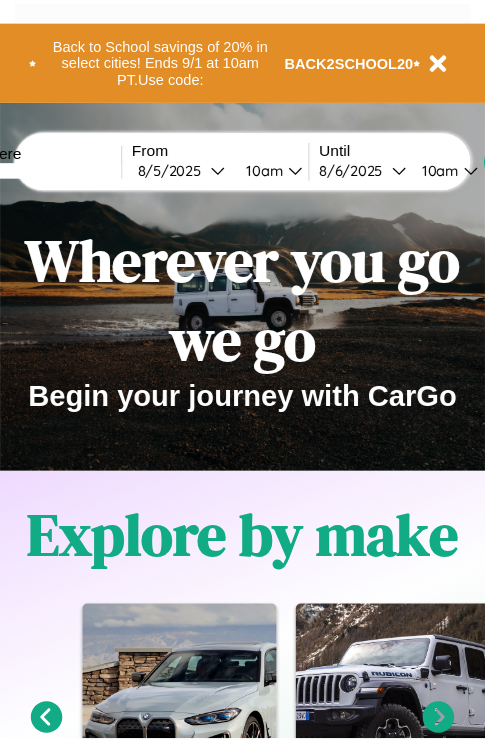 scroll, scrollTop: 0, scrollLeft: 0, axis: both 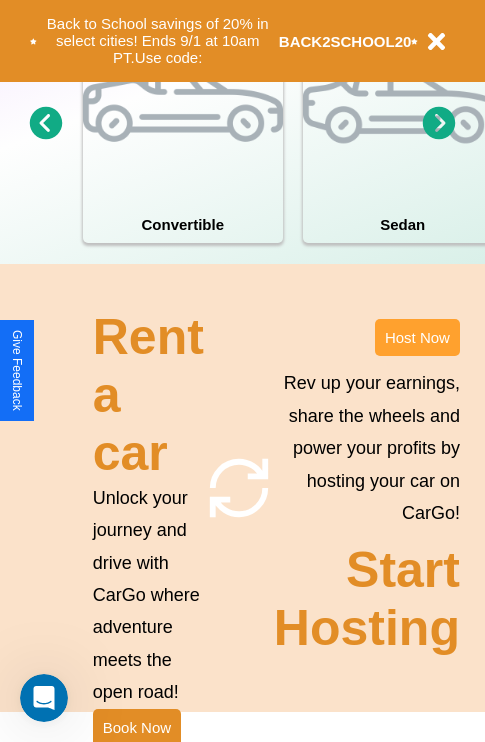 click on "Host Now" at bounding box center [417, 337] 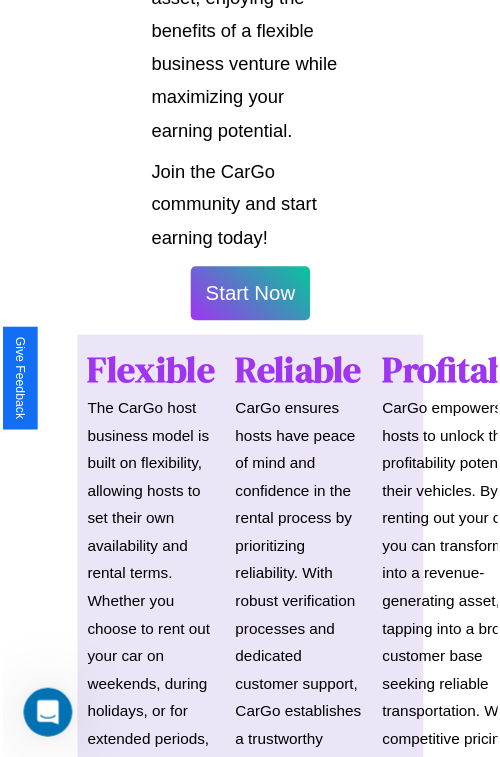 scroll, scrollTop: 1417, scrollLeft: 0, axis: vertical 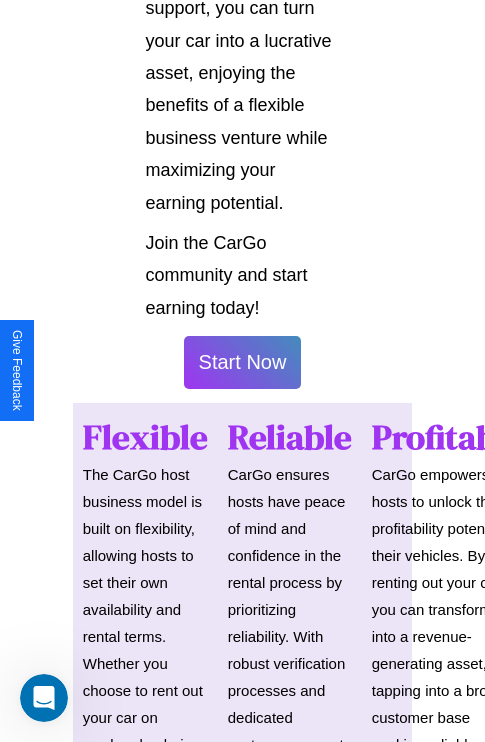 click on "Start Now" at bounding box center (243, 362) 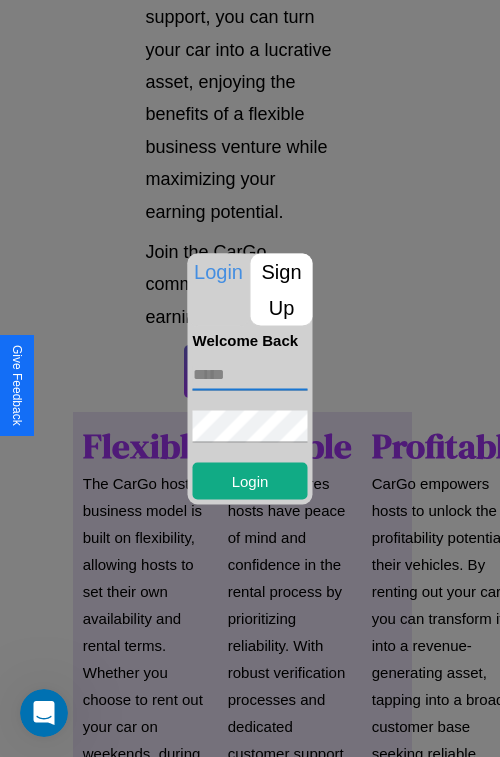click at bounding box center (250, 374) 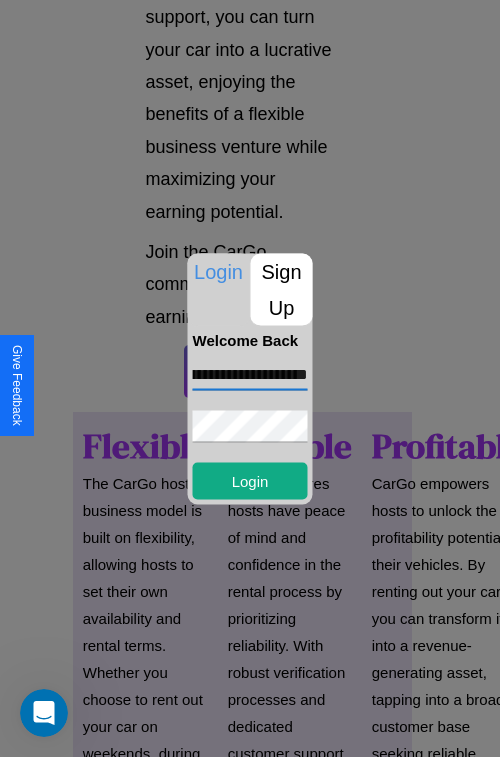 scroll, scrollTop: 0, scrollLeft: 87, axis: horizontal 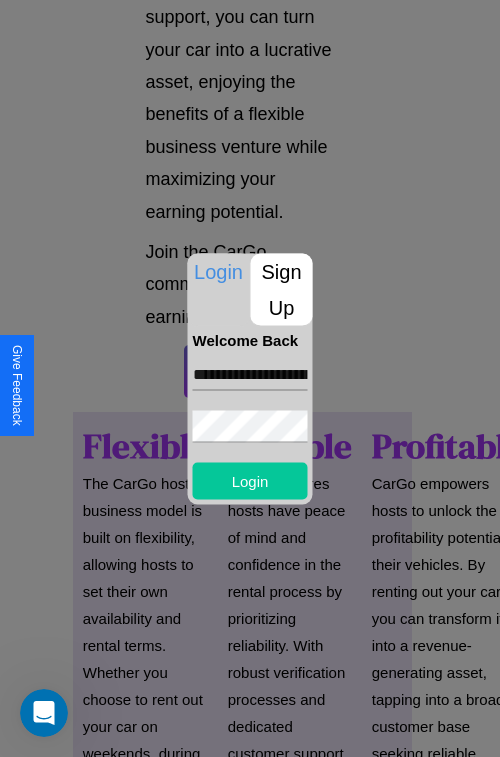 click on "Login" at bounding box center (250, 480) 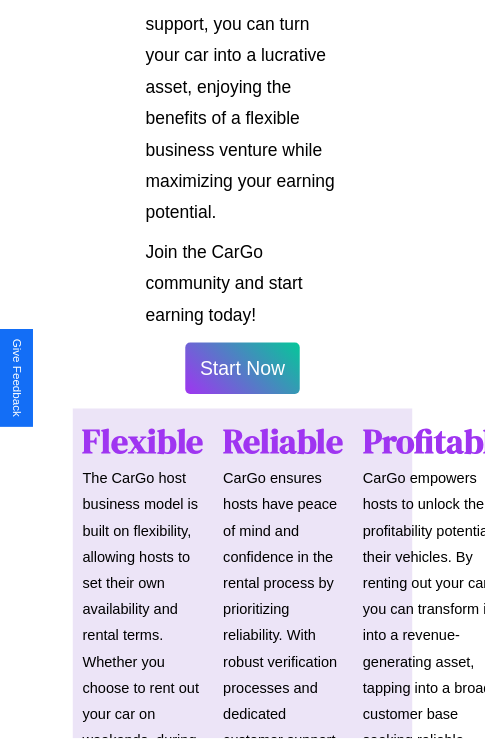 scroll, scrollTop: 1419, scrollLeft: 0, axis: vertical 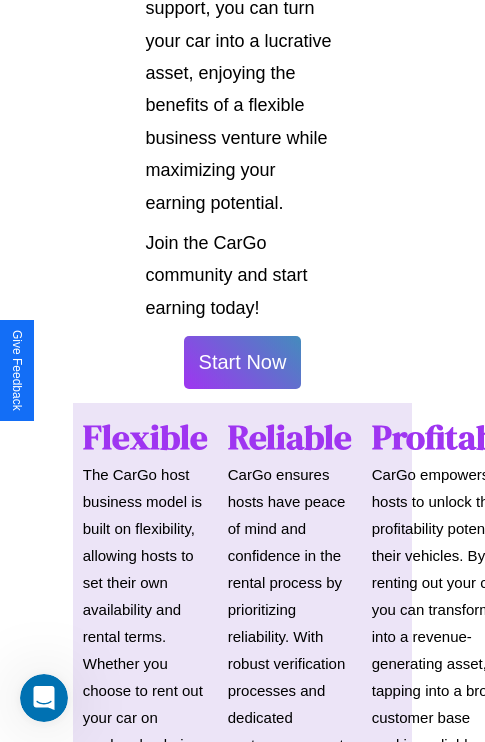 click on "Start Now" at bounding box center [243, 362] 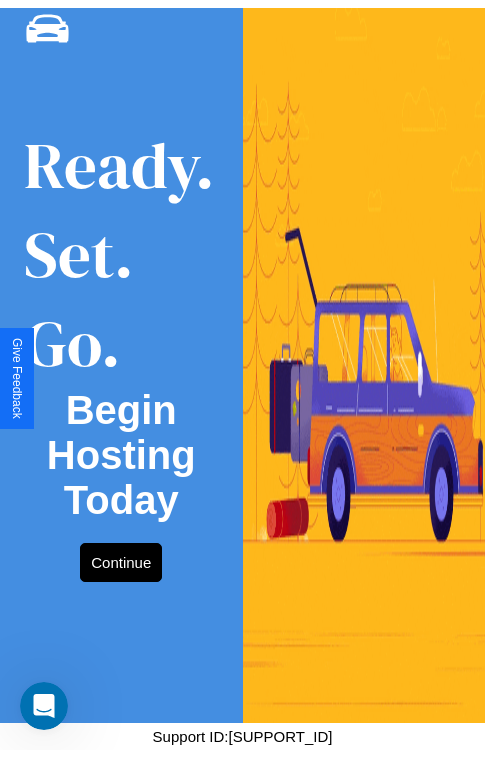 scroll, scrollTop: 0, scrollLeft: 0, axis: both 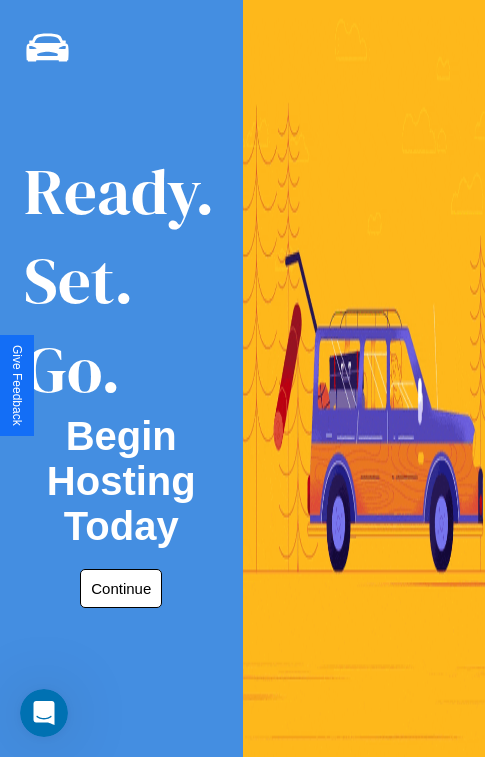click on "Continue" at bounding box center [121, 588] 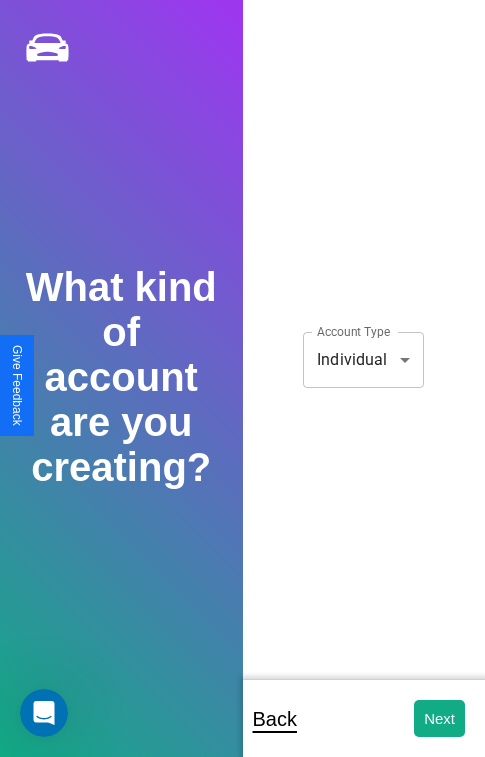 click on "**********" at bounding box center [242, 392] 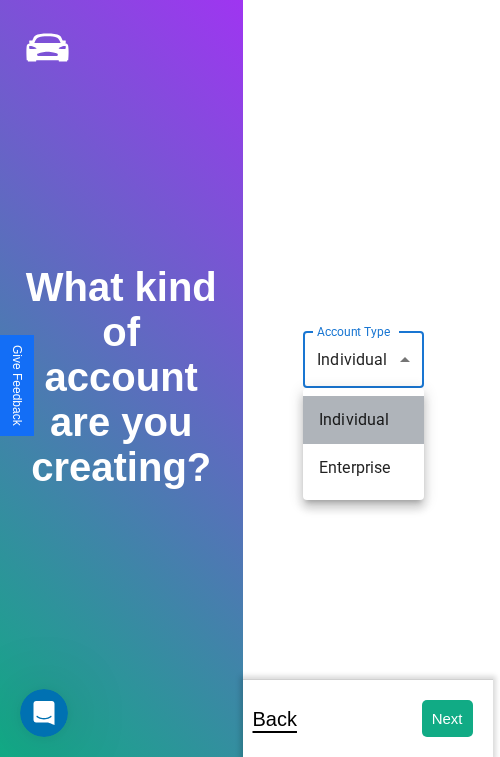 click on "Individual" at bounding box center (363, 420) 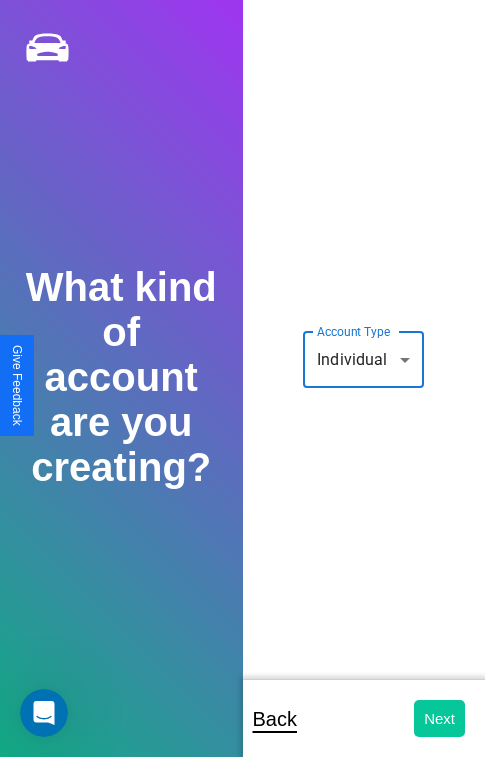 click on "Next" at bounding box center (439, 718) 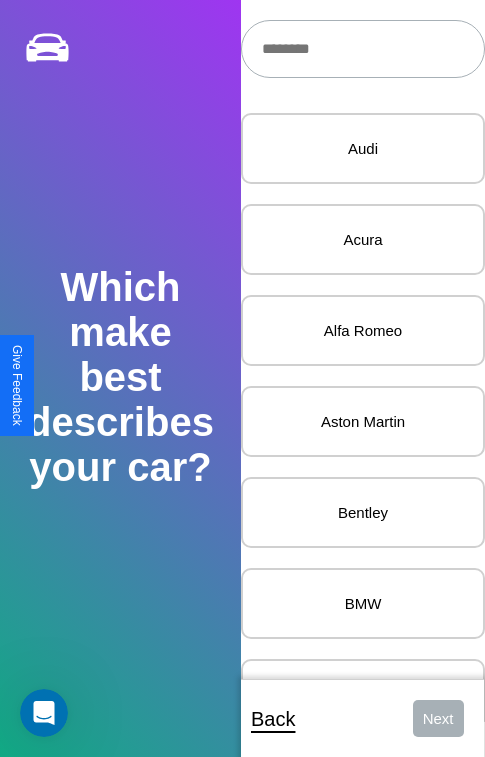 click at bounding box center [363, 49] 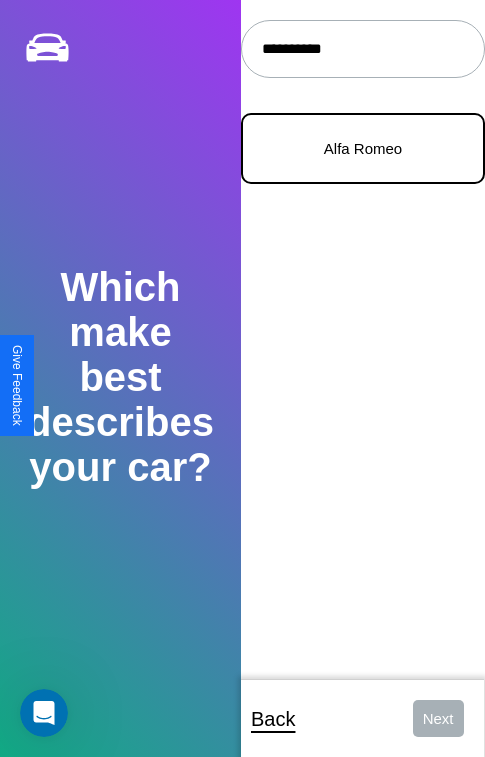 type on "**********" 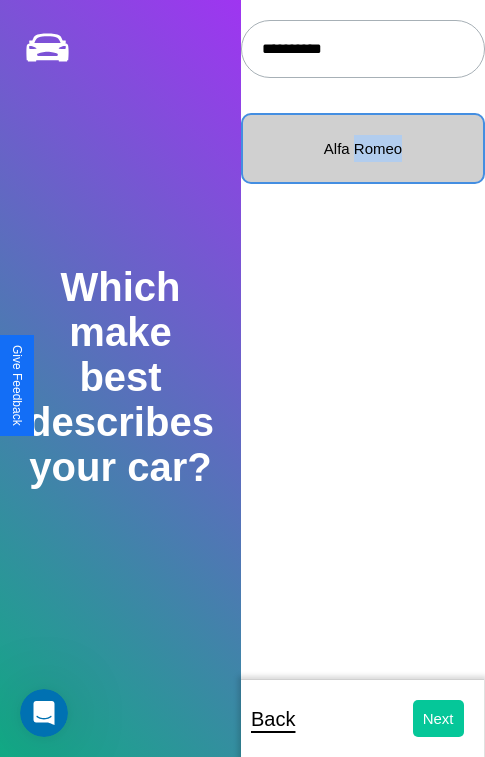 click on "Next" at bounding box center [438, 718] 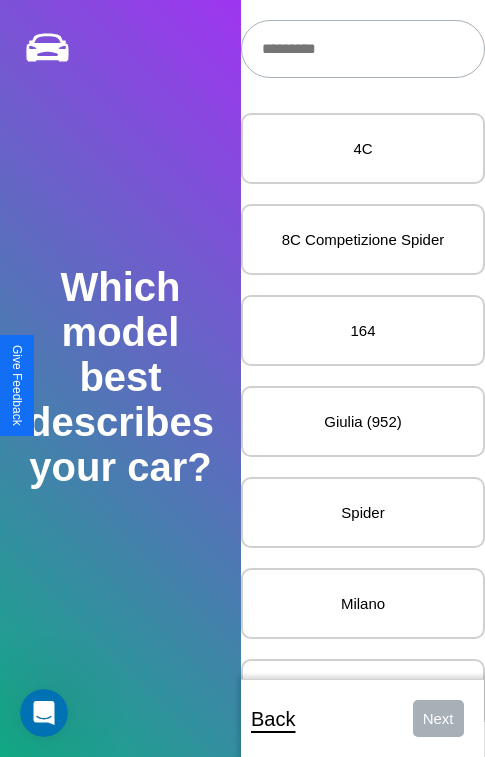 scroll, scrollTop: 27, scrollLeft: 0, axis: vertical 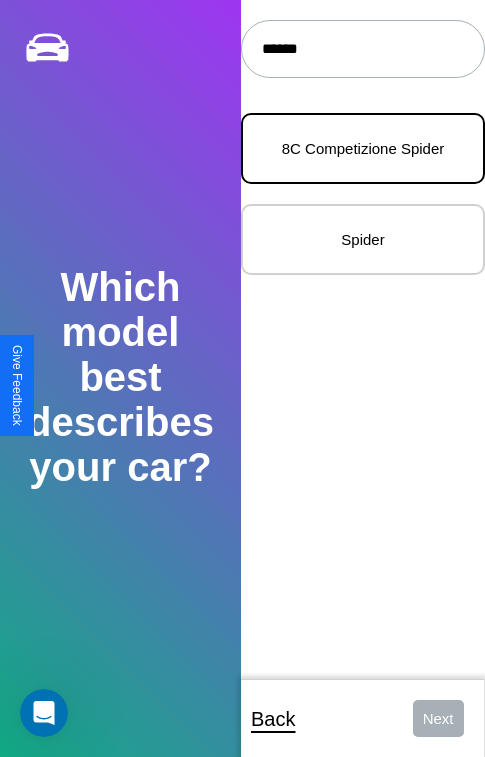 type on "******" 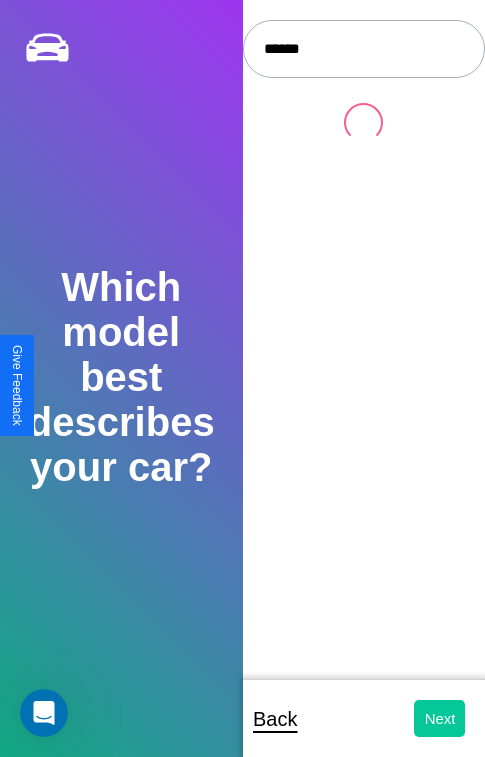 click on "Next" at bounding box center (439, 718) 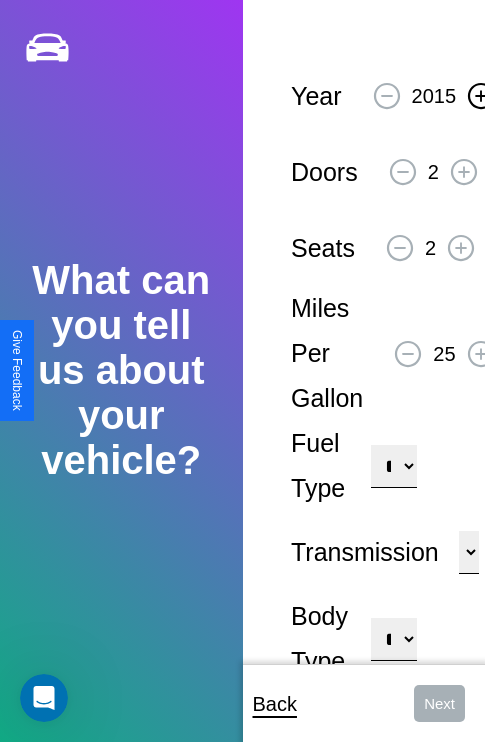 click 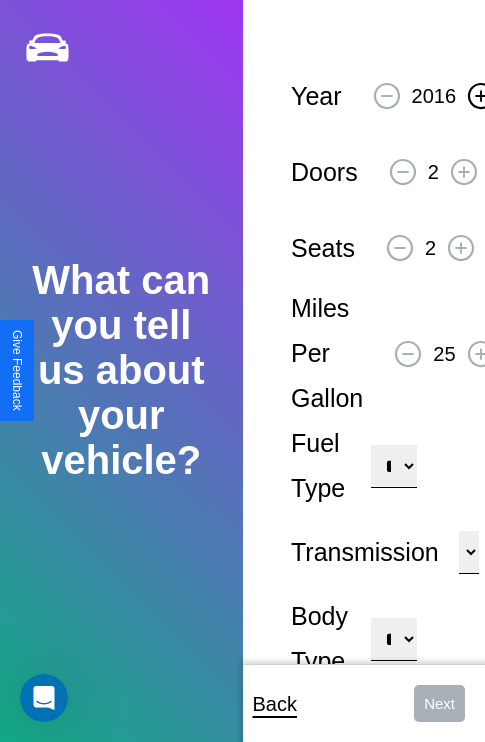 click 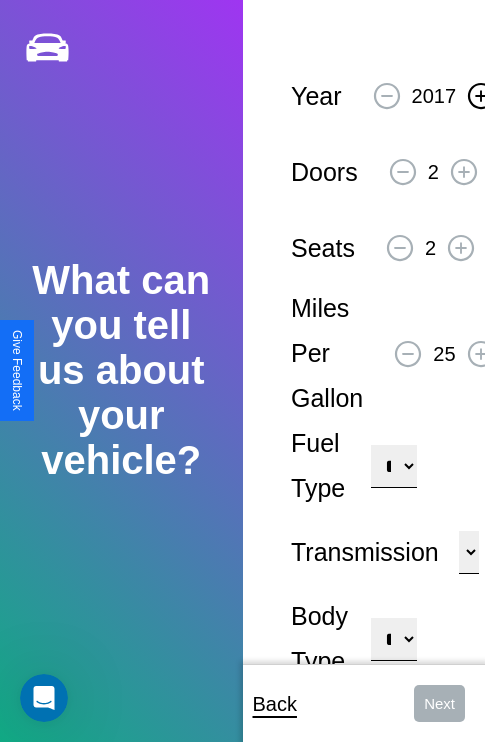 click 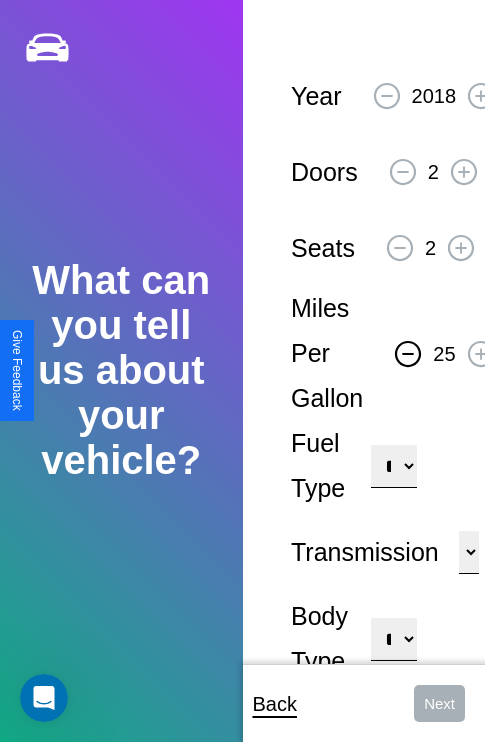 click 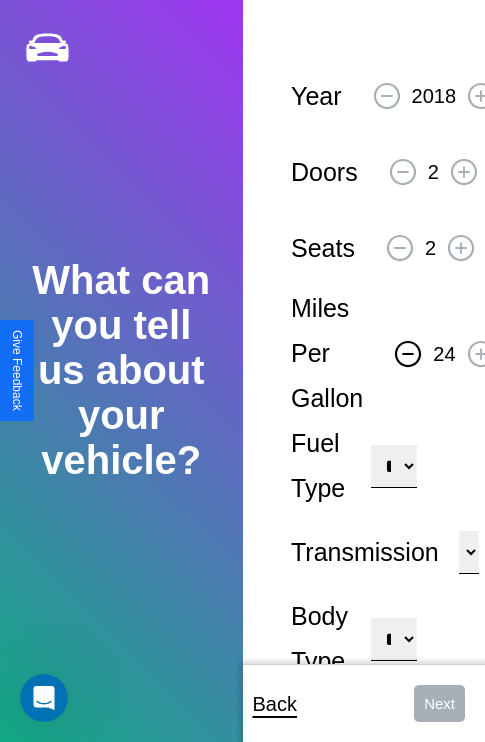 click 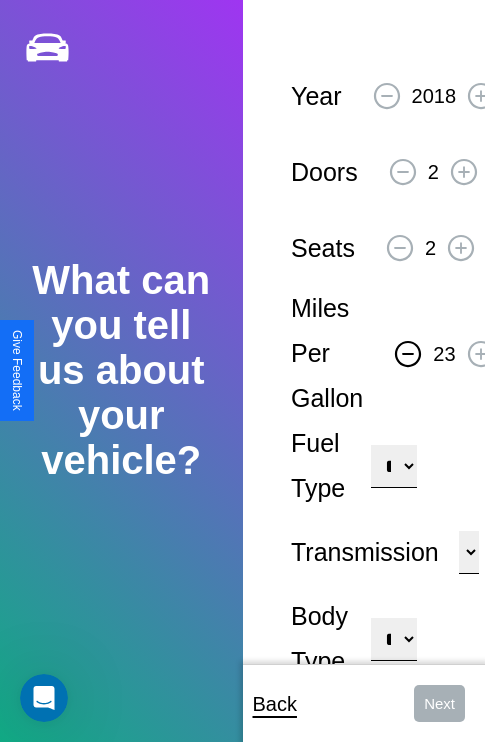 click 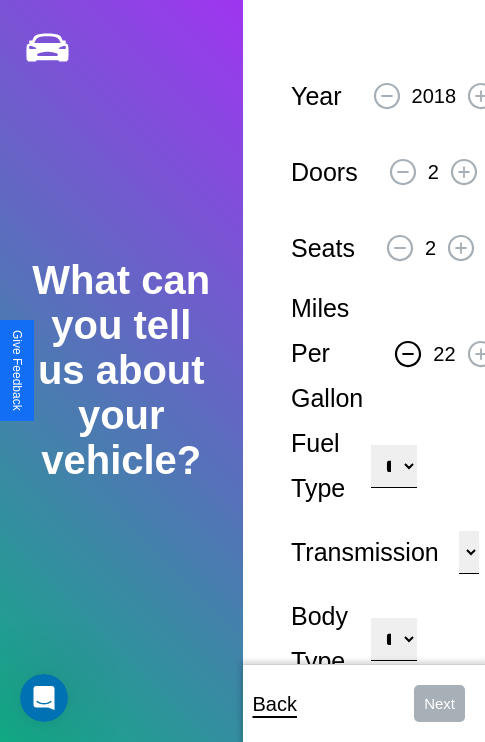 click on "**********" at bounding box center [393, 466] 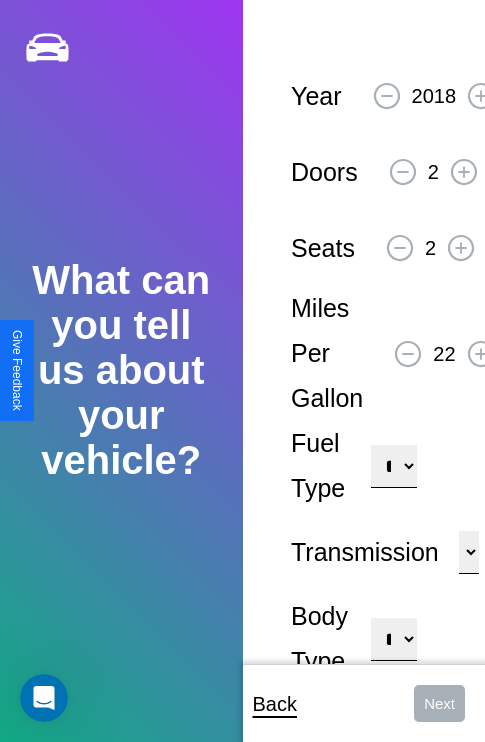 select on "********" 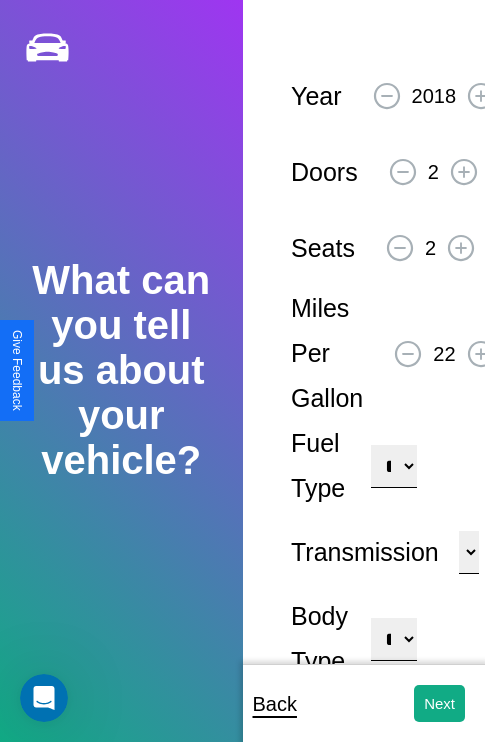 click on "**********" at bounding box center [393, 639] 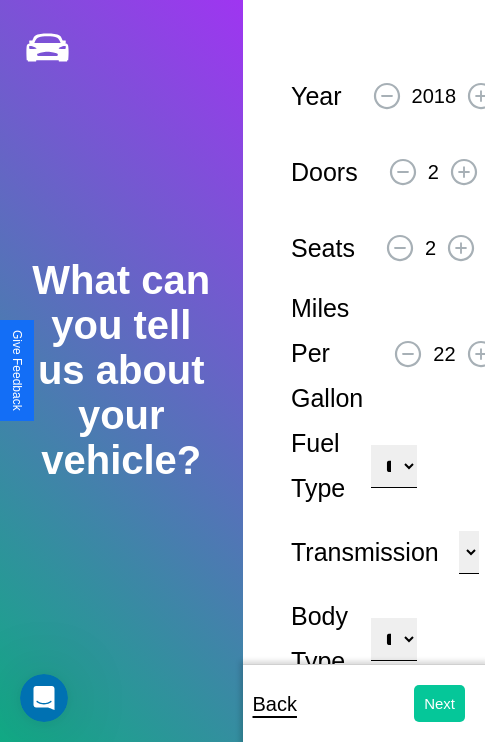 click on "Next" at bounding box center (439, 703) 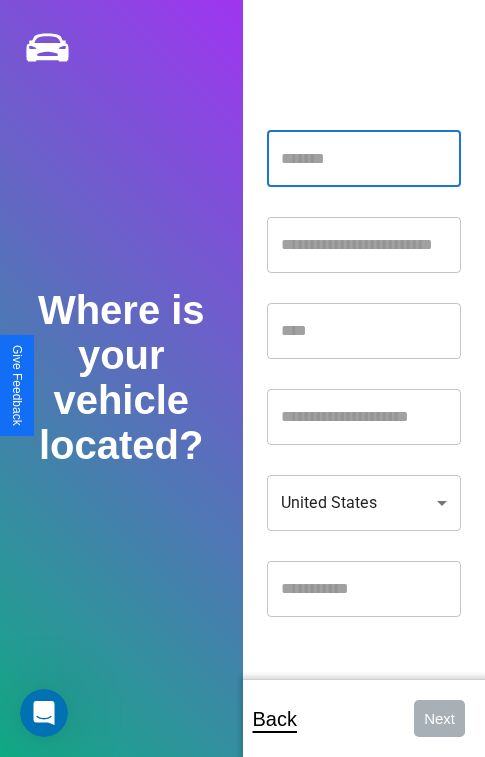click at bounding box center [364, 159] 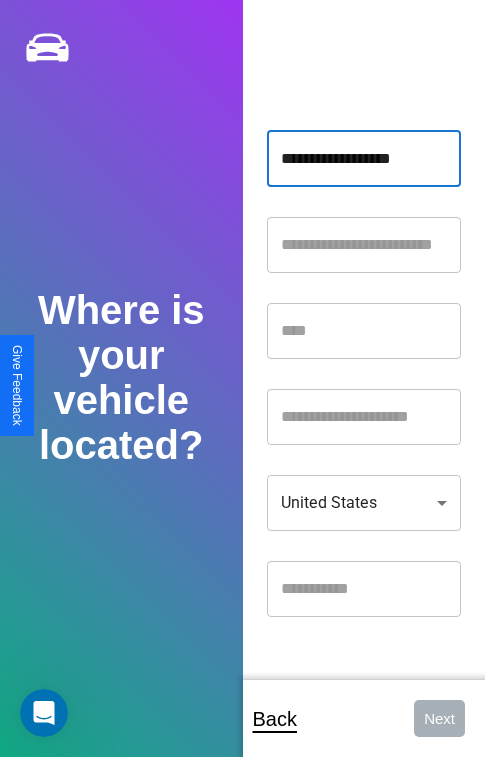 type on "**********" 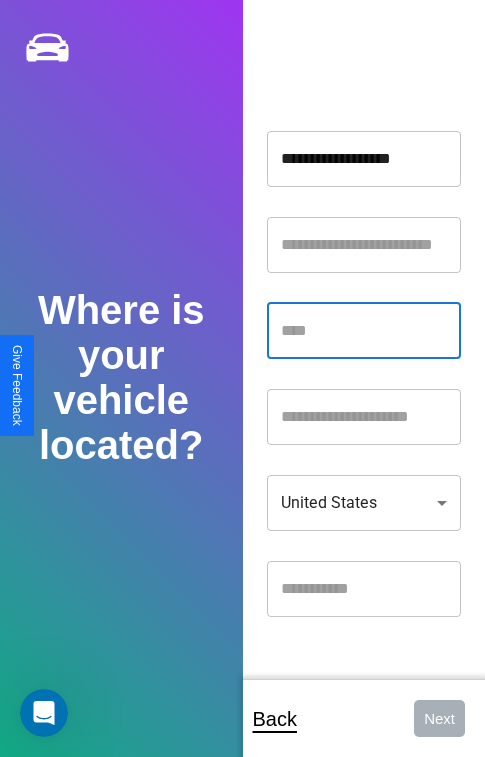 click at bounding box center [364, 331] 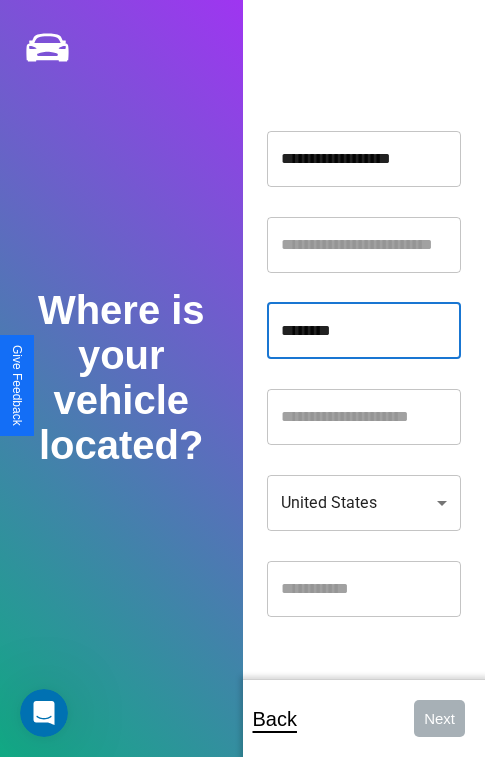 type on "********" 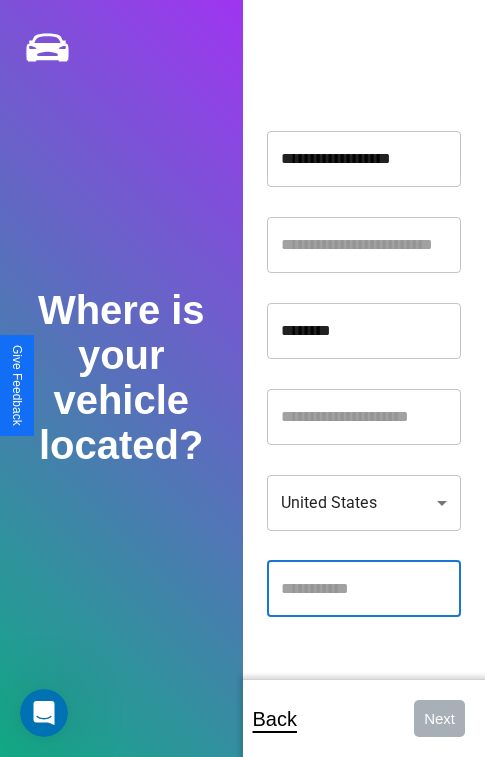 click at bounding box center (364, 589) 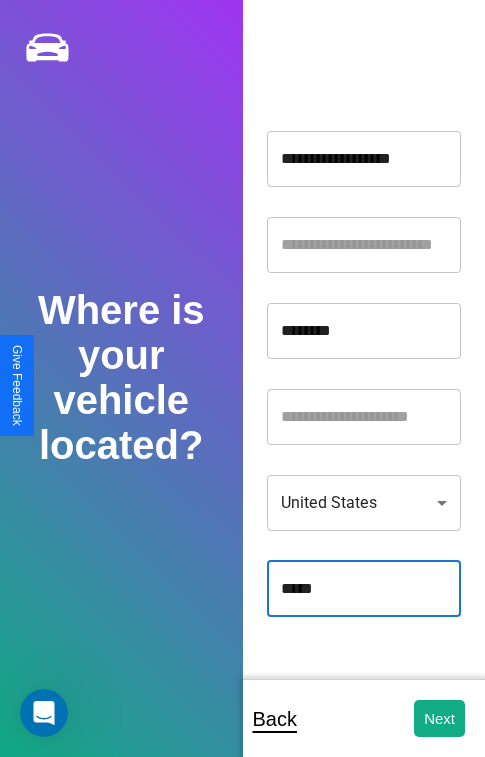 type on "*****" 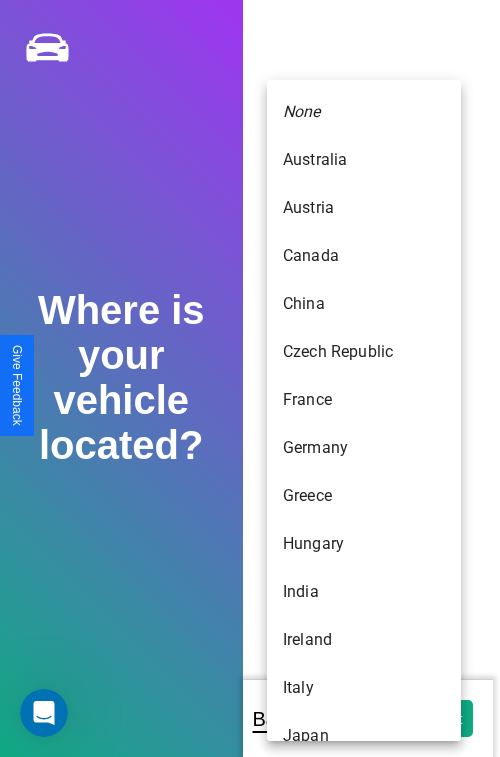 click on "Japan" at bounding box center (364, 736) 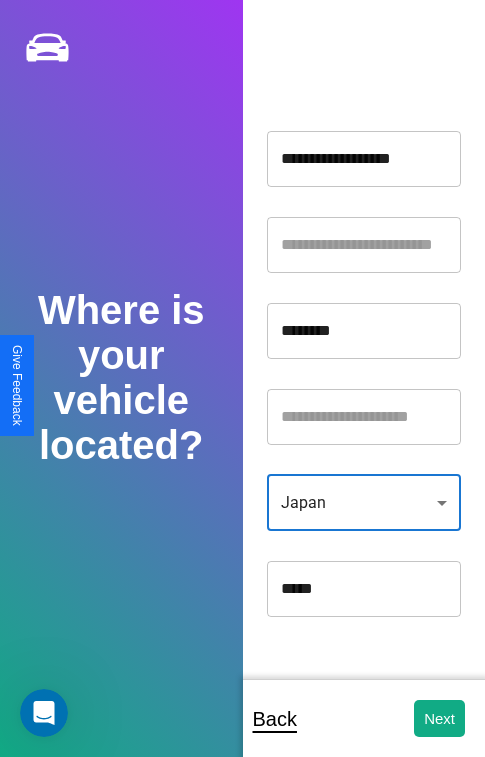 scroll, scrollTop: 459, scrollLeft: 0, axis: vertical 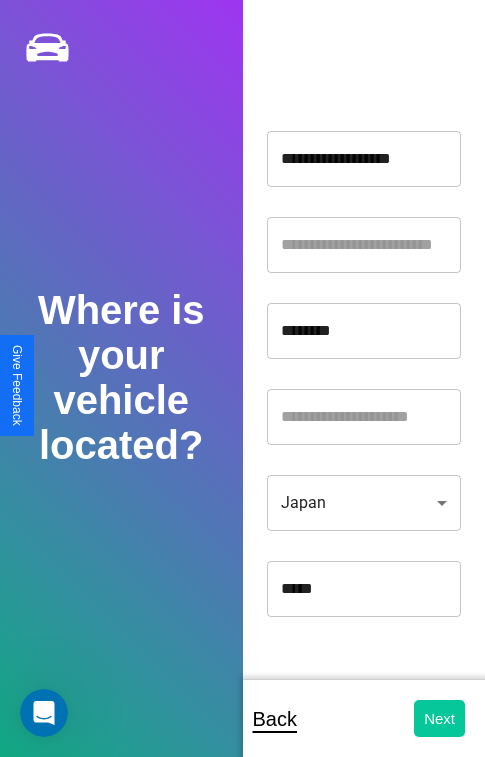 click on "Next" at bounding box center (439, 718) 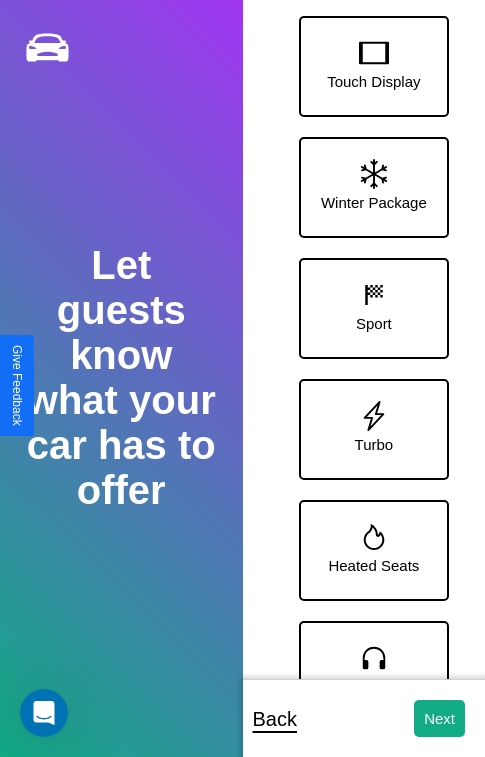 scroll, scrollTop: 128, scrollLeft: 0, axis: vertical 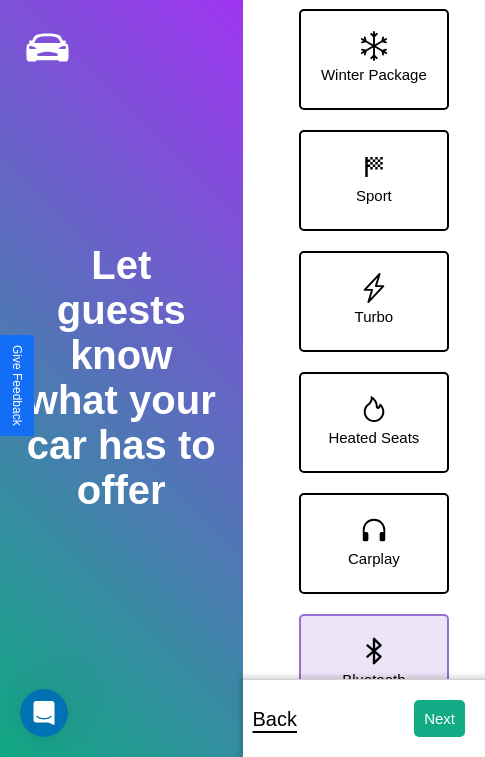 click 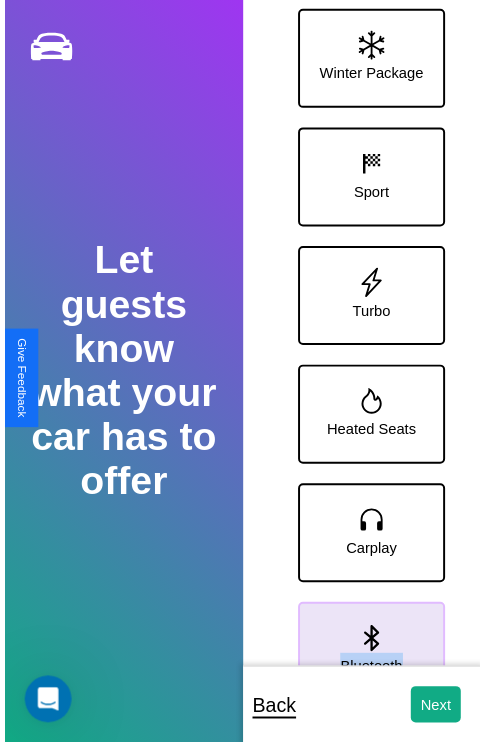 scroll, scrollTop: 370, scrollLeft: 0, axis: vertical 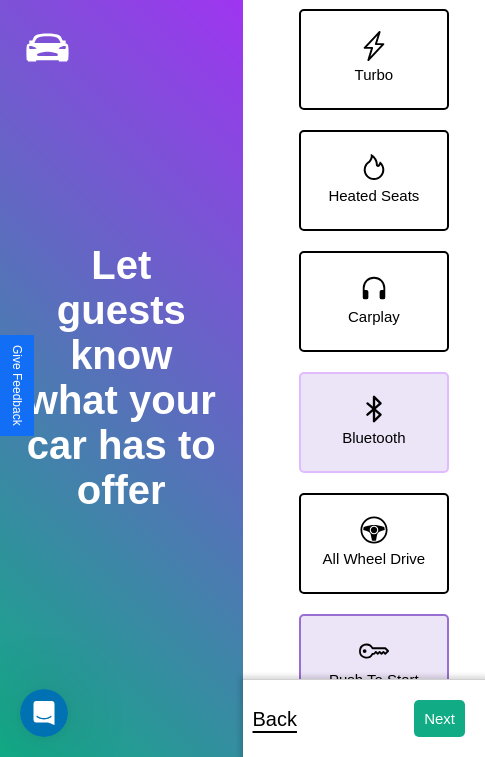 click 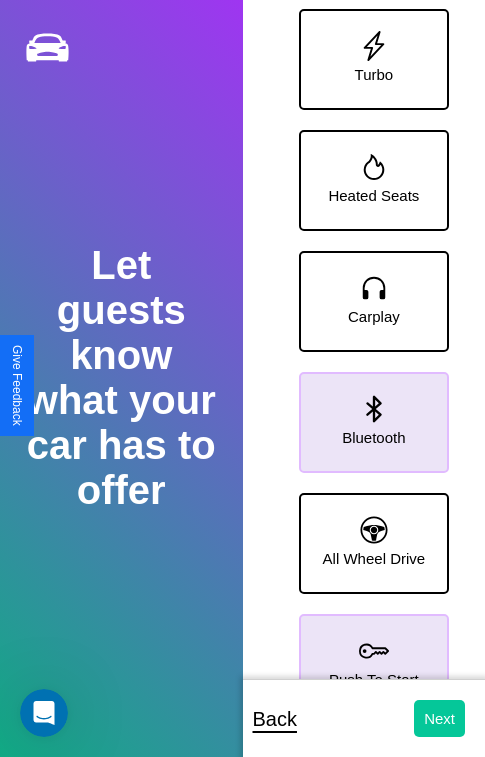 click on "Next" at bounding box center (439, 718) 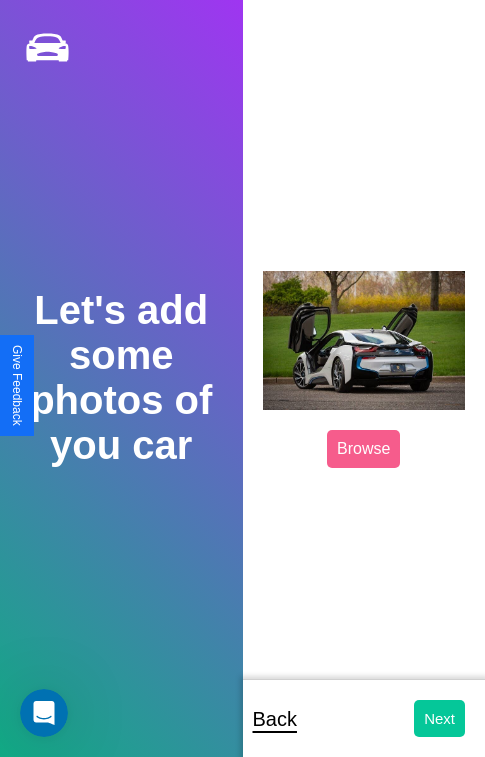 click on "Next" at bounding box center [439, 718] 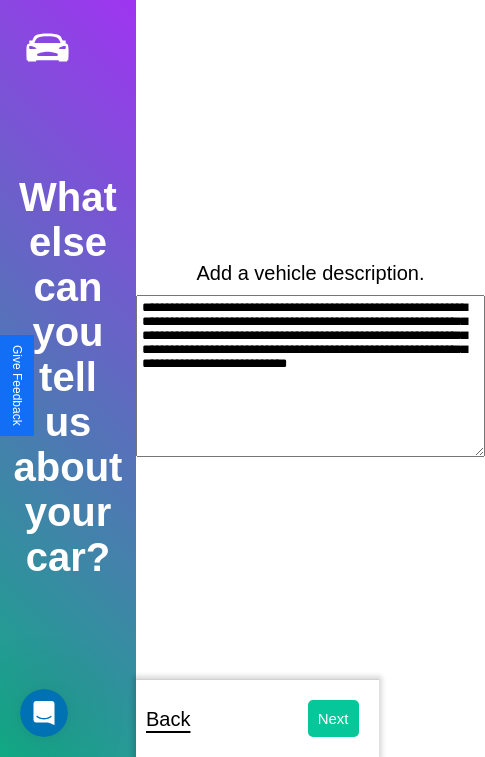 type on "**********" 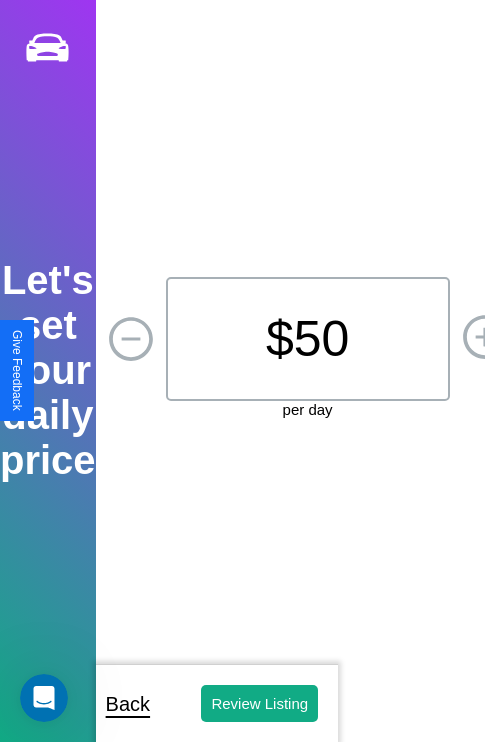 click on "$ 50" at bounding box center (308, 339) 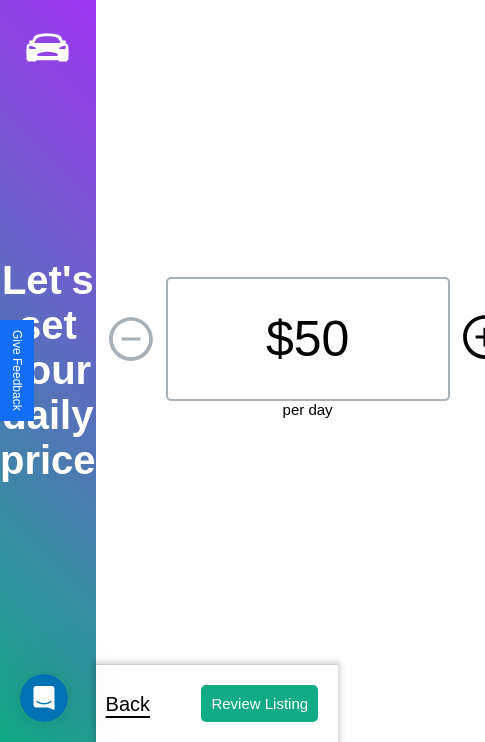 click 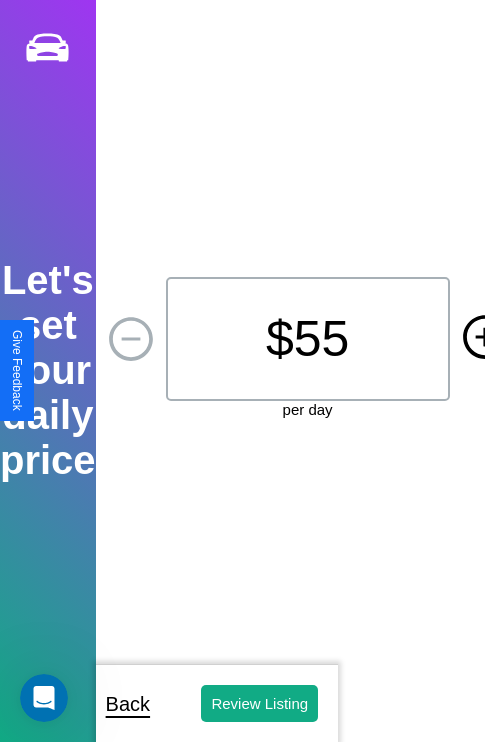click 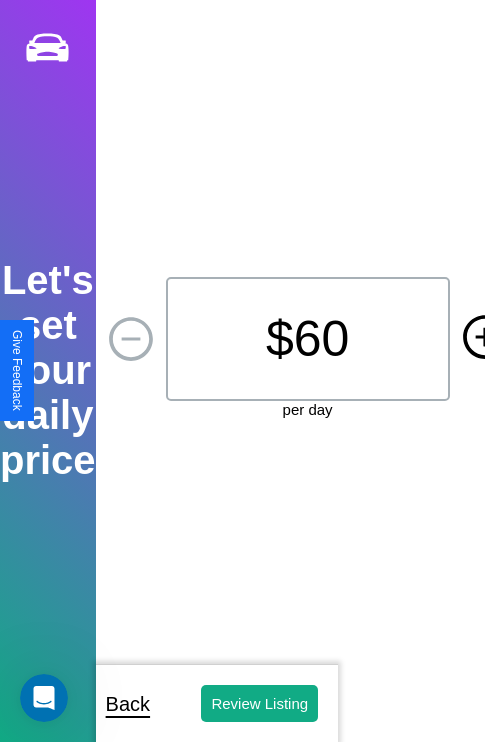click 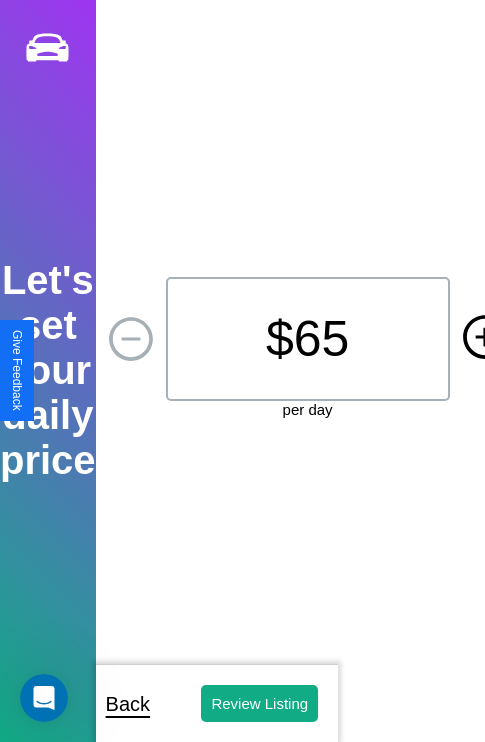 click 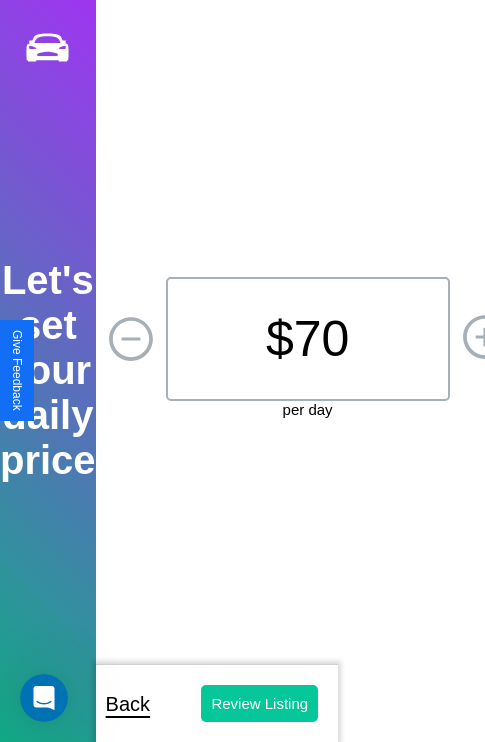 click on "Review Listing" at bounding box center (259, 703) 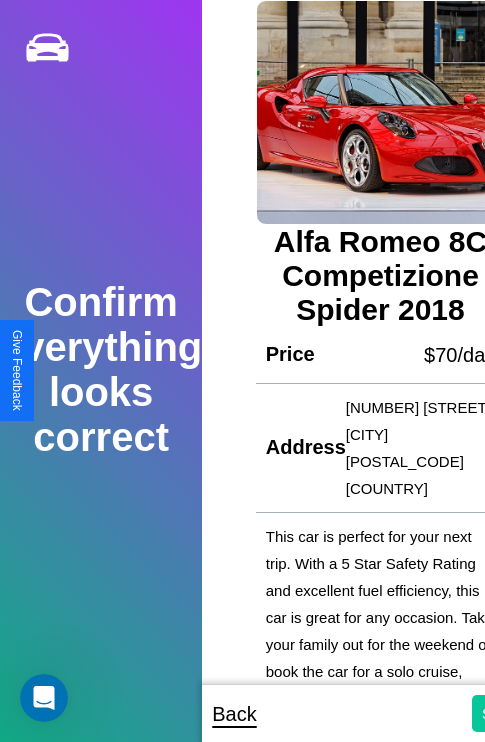 click on "Submit" at bounding box center (505, 713) 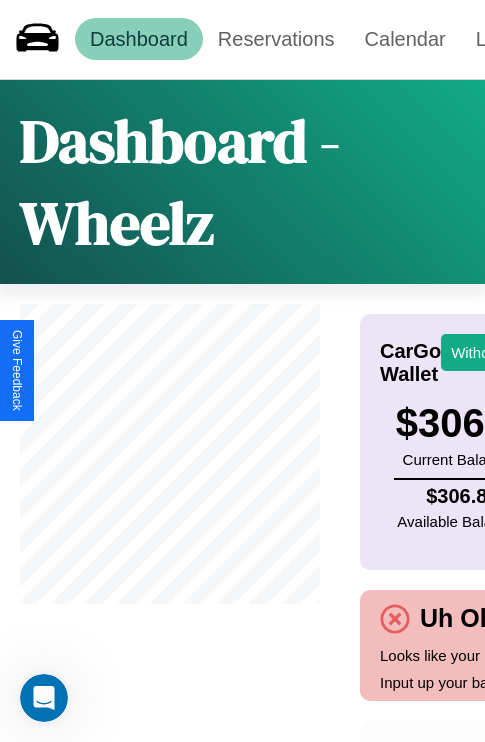 scroll, scrollTop: 0, scrollLeft: 235, axis: horizontal 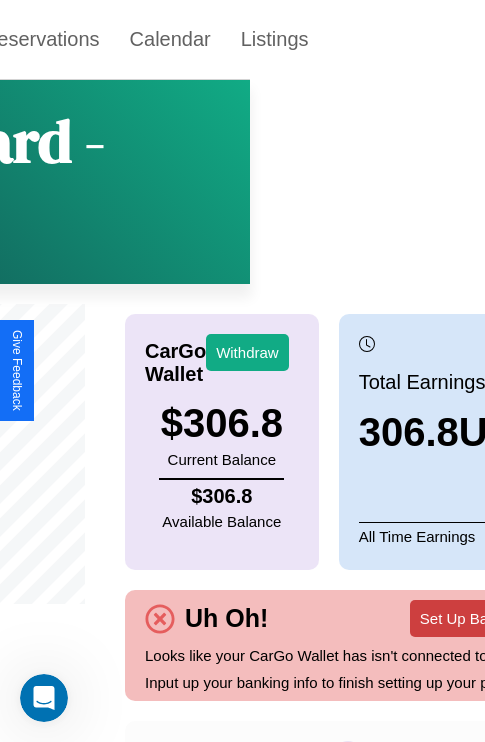 click on "Set Up Bank Info" at bounding box center [476, 618] 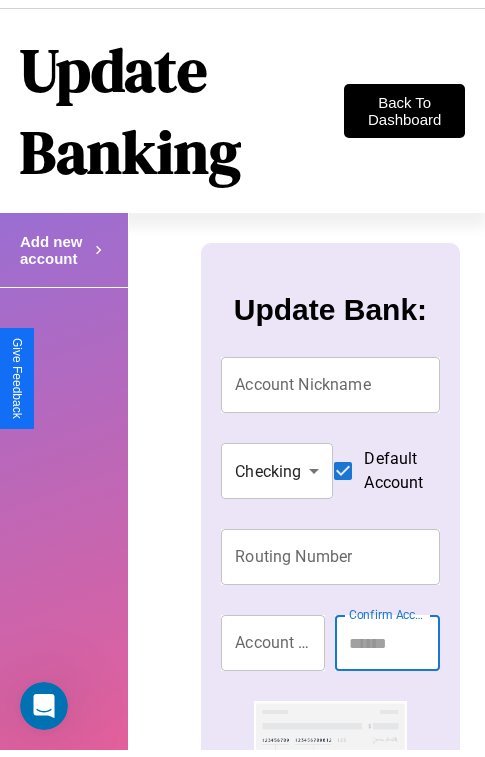 scroll, scrollTop: 0, scrollLeft: 0, axis: both 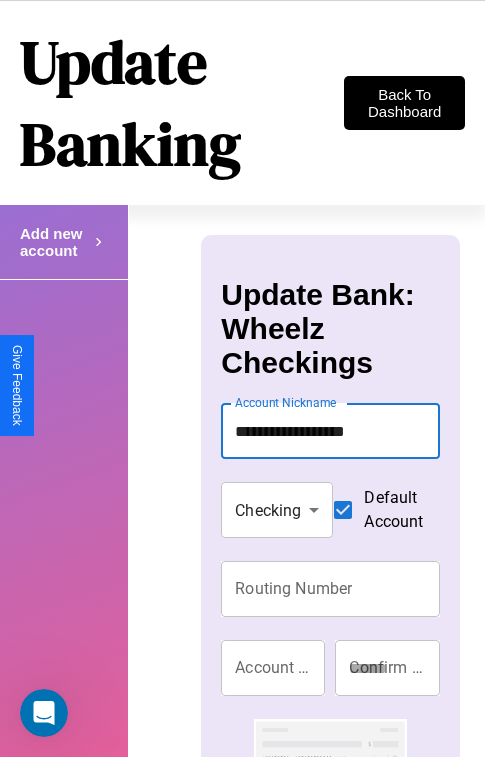 type on "**********" 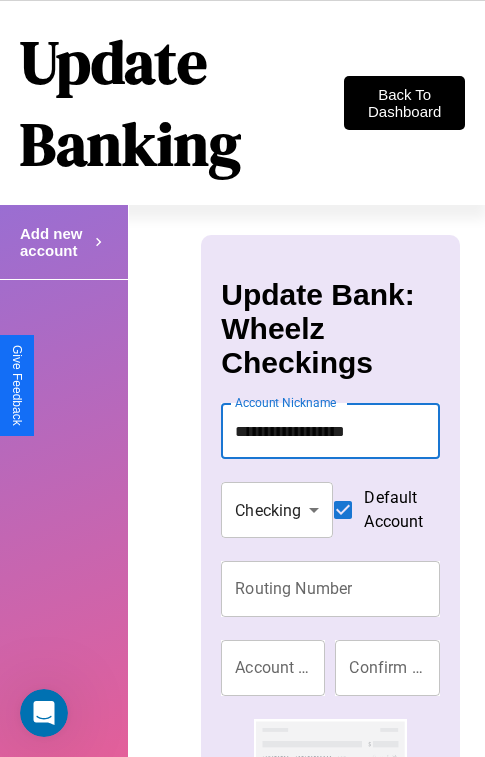 click on "Routing Number" at bounding box center (330, 589) 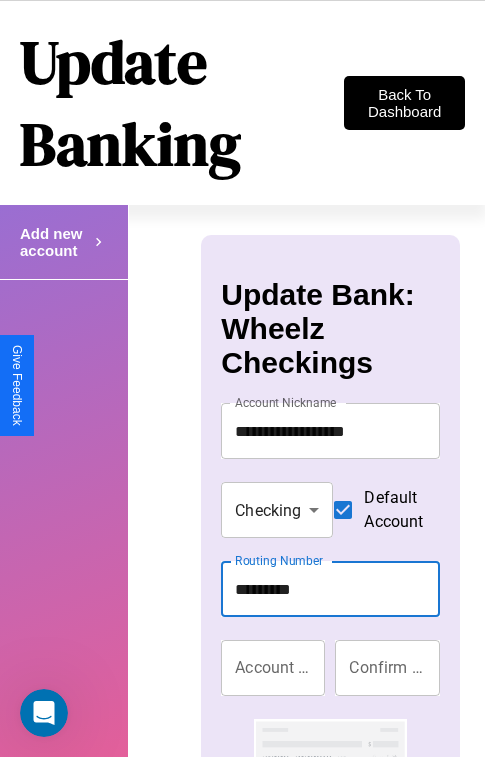 type on "*********" 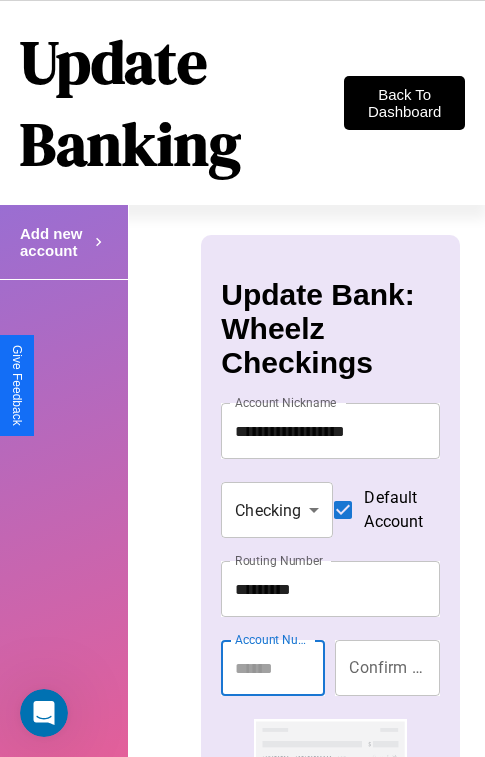 click on "Account Number" at bounding box center [273, 668] 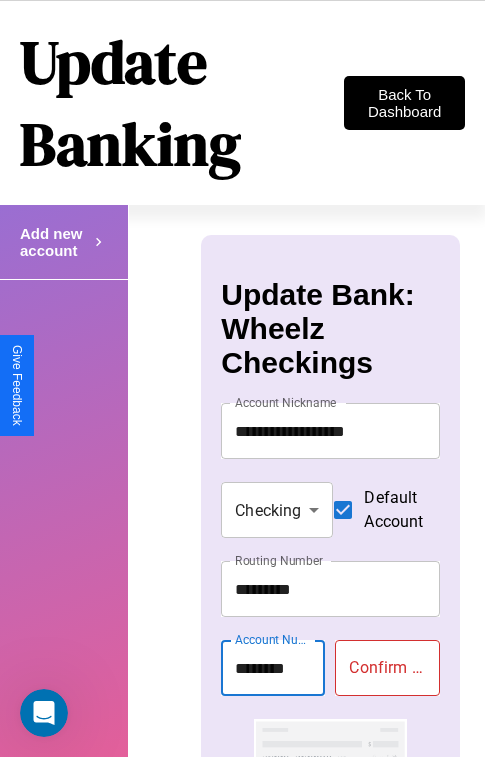 type on "********" 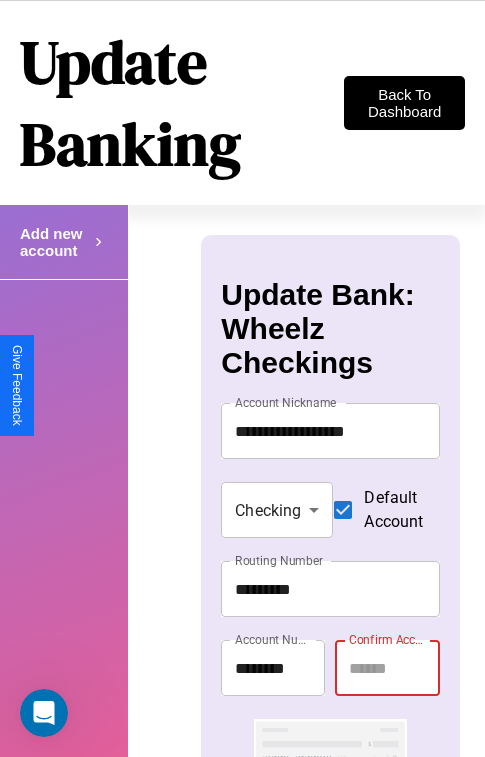 click on "Confirm Account Number" at bounding box center (387, 668) 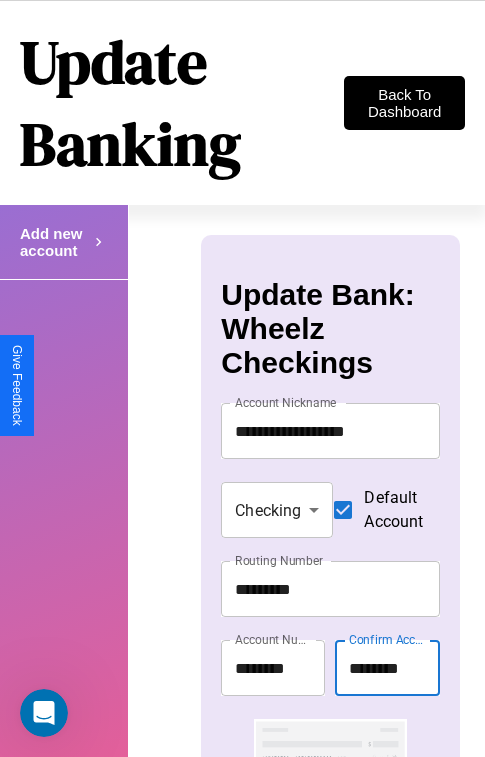 scroll, scrollTop: 81, scrollLeft: 0, axis: vertical 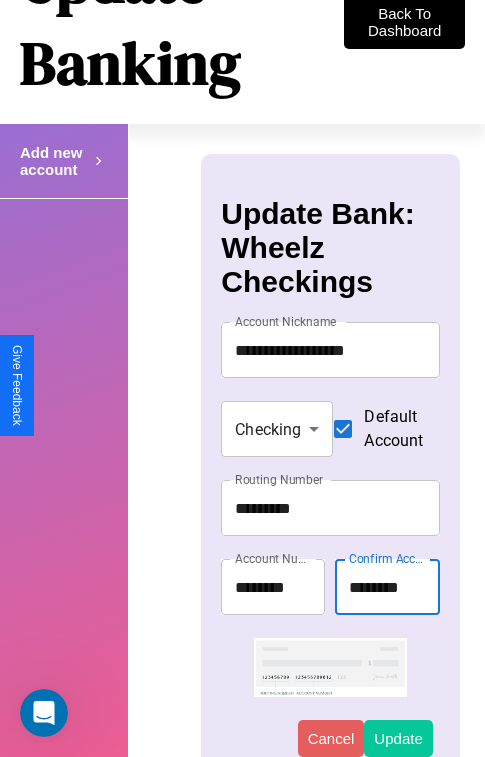 type on "********" 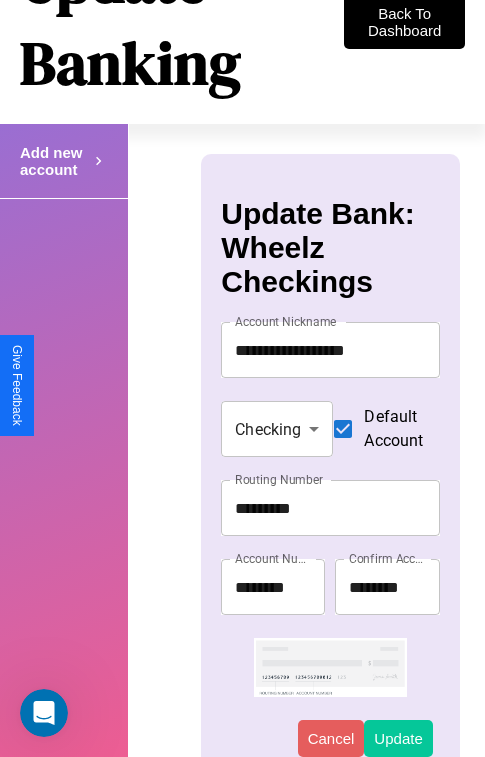 click on "Update" at bounding box center [398, 738] 